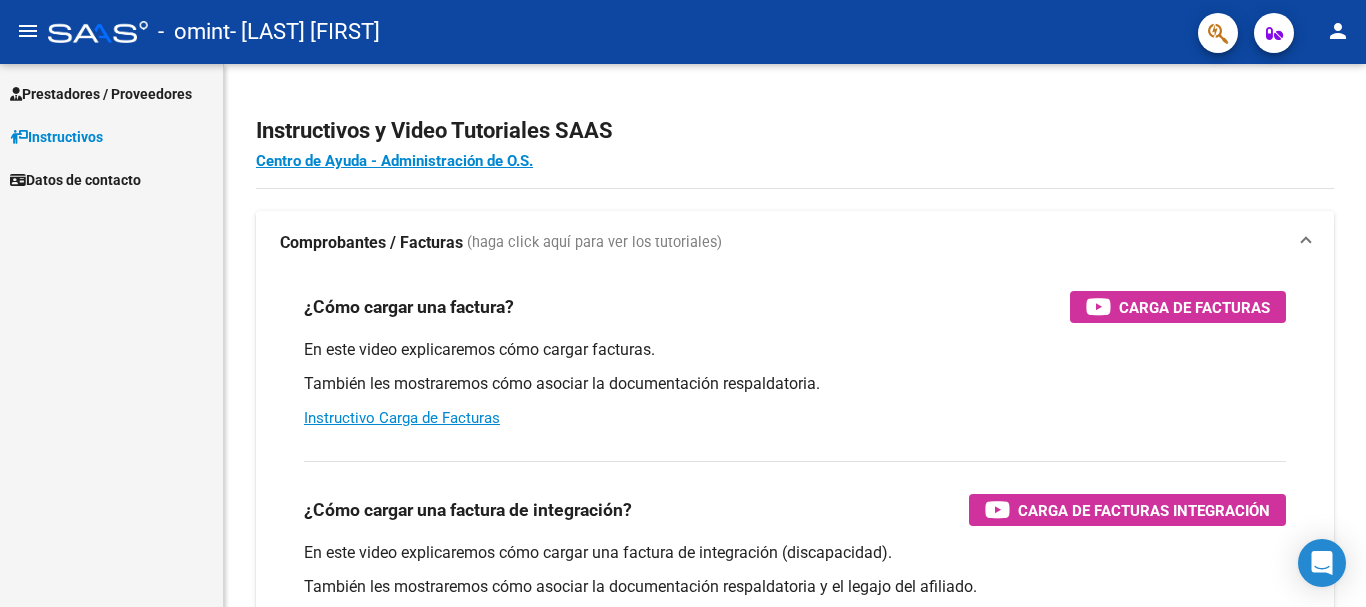 scroll, scrollTop: 0, scrollLeft: 0, axis: both 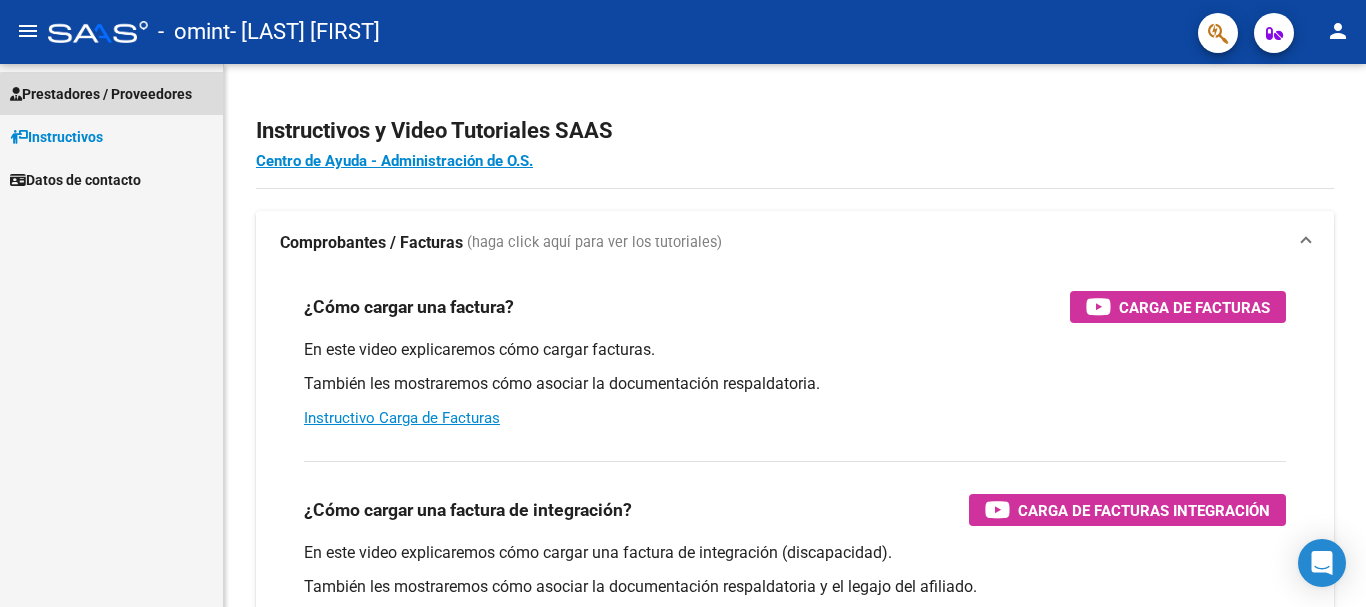 click on "Prestadores / Proveedores" at bounding box center (101, 94) 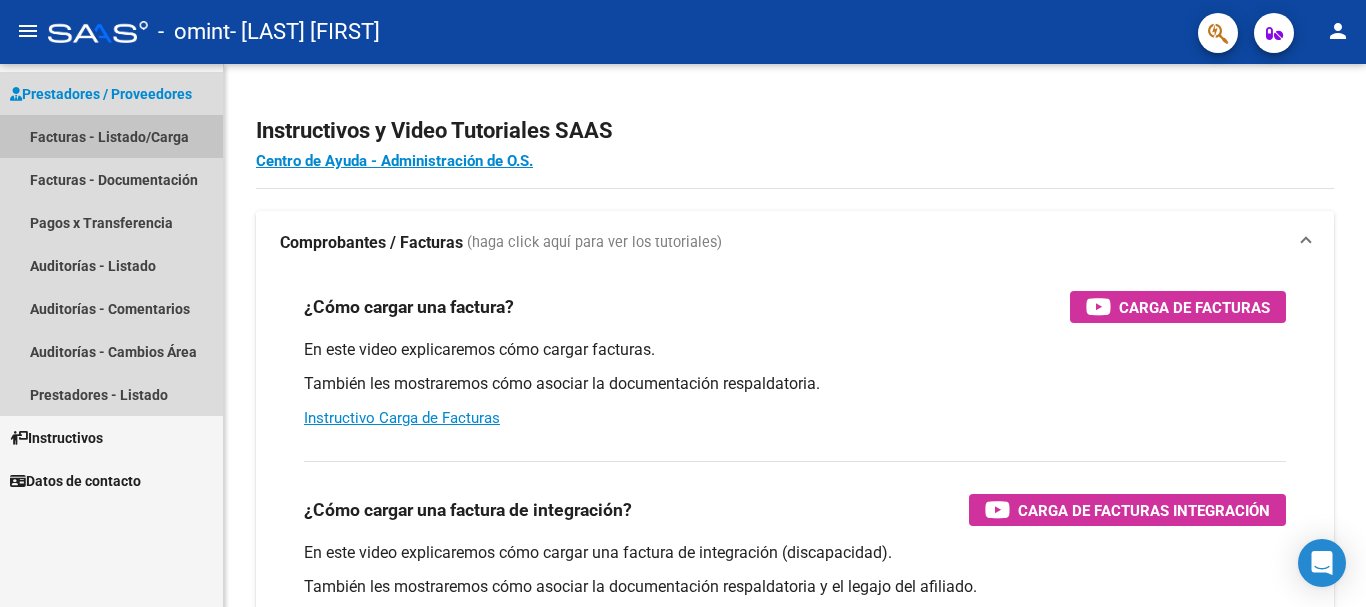 click on "Facturas - Listado/Carga" at bounding box center (111, 136) 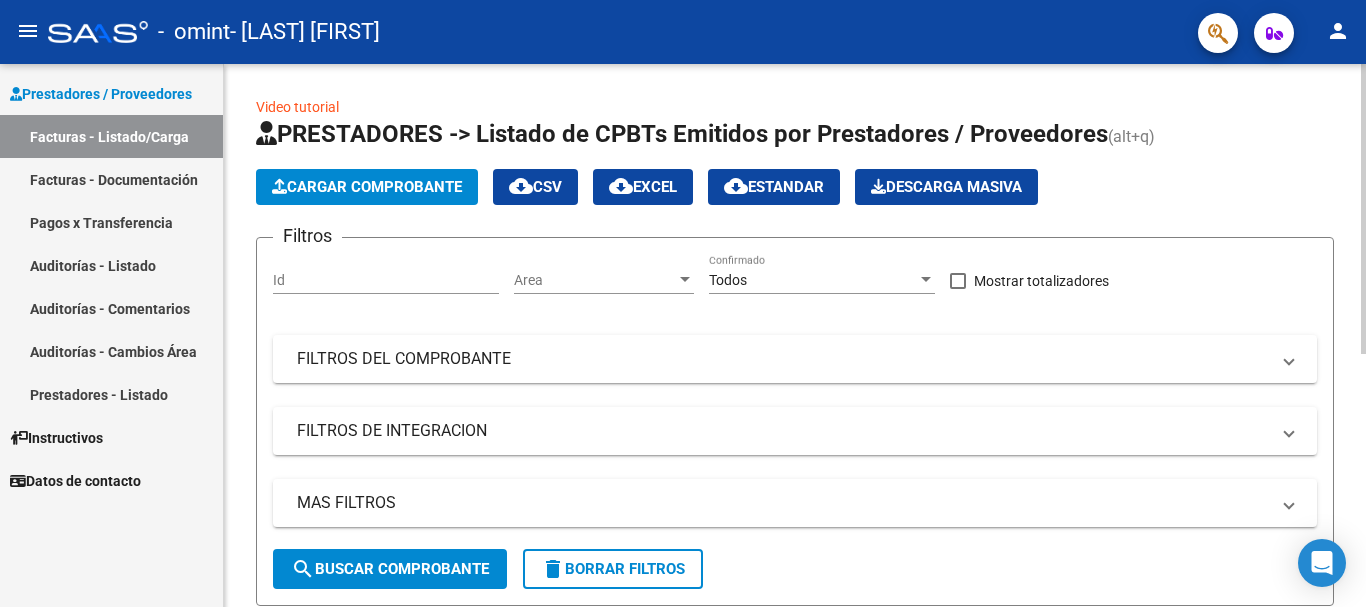 click on "Cargar Comprobante" 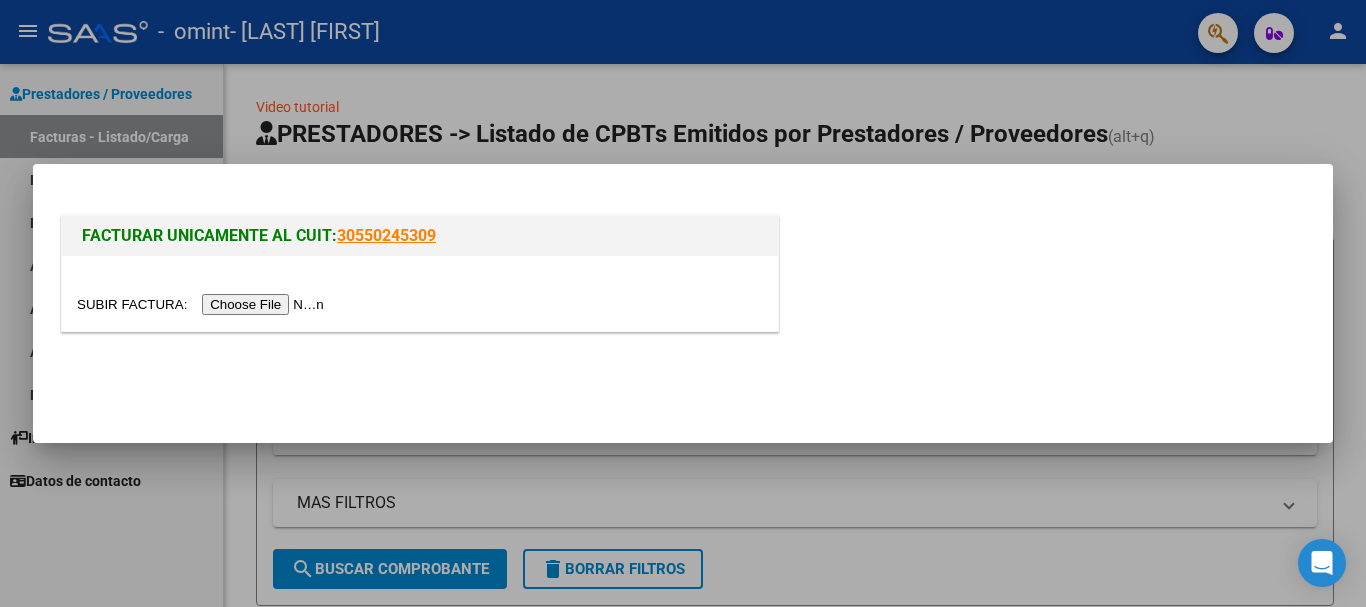 click at bounding box center [683, 303] 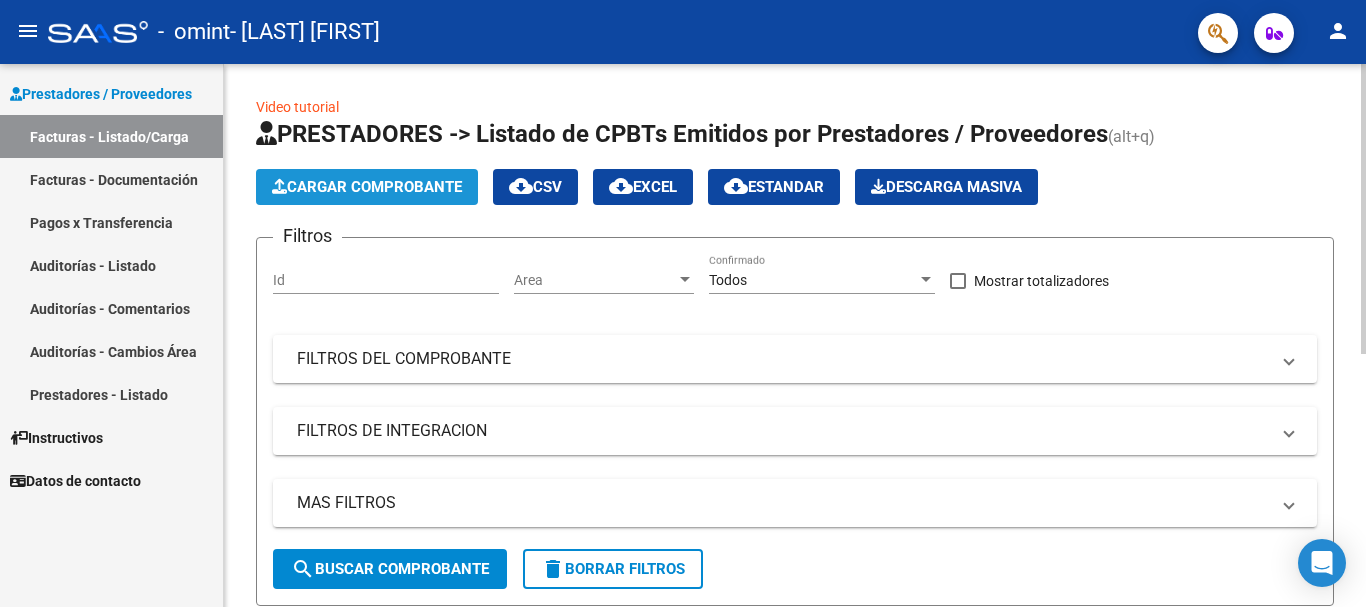 click on "Cargar Comprobante" 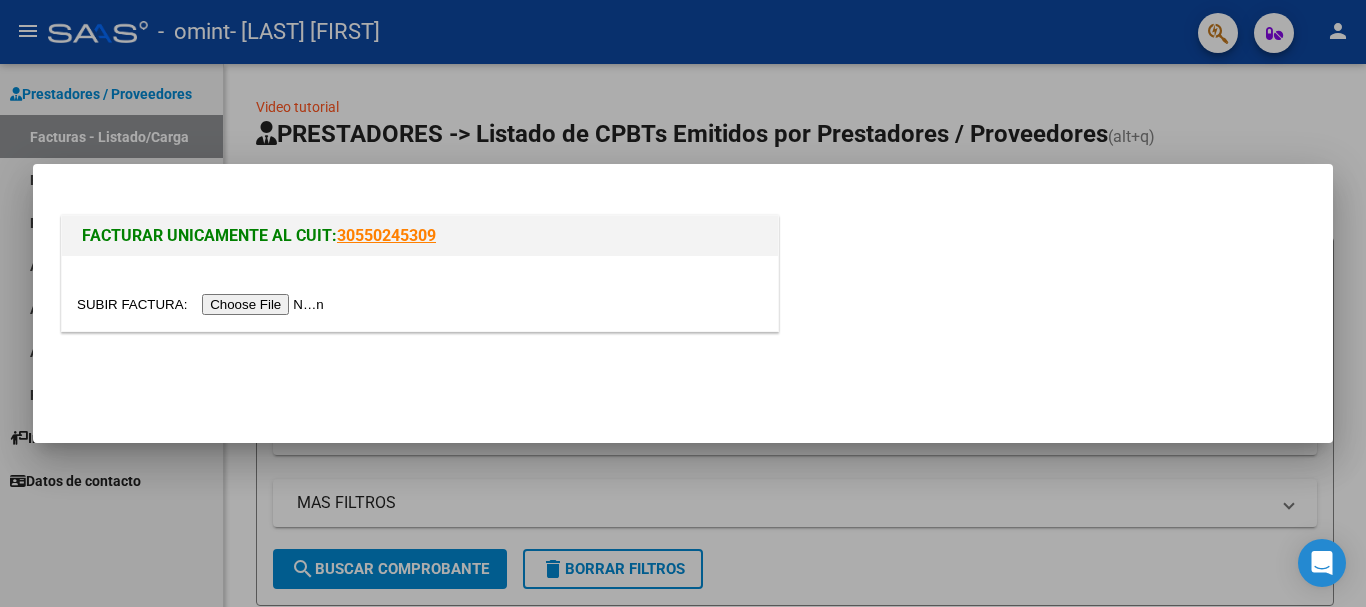 click at bounding box center (203, 304) 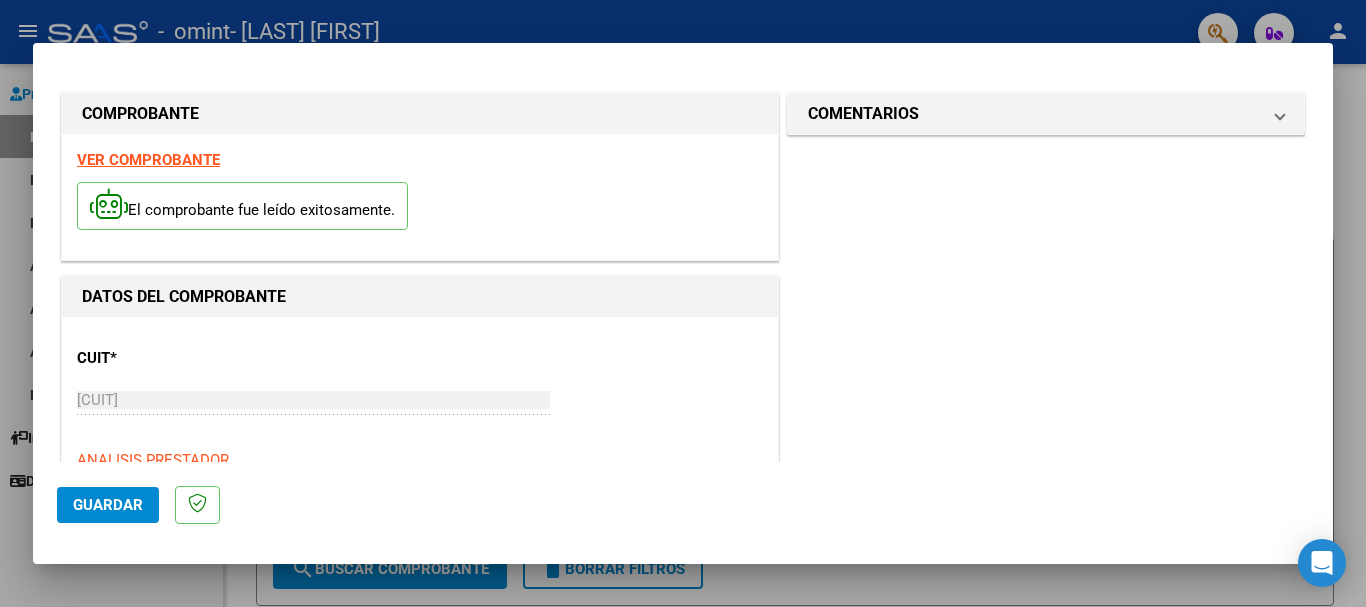 click on "COMENTARIOS Comentarios del Prestador / Gerenciador:" at bounding box center [1046, 939] 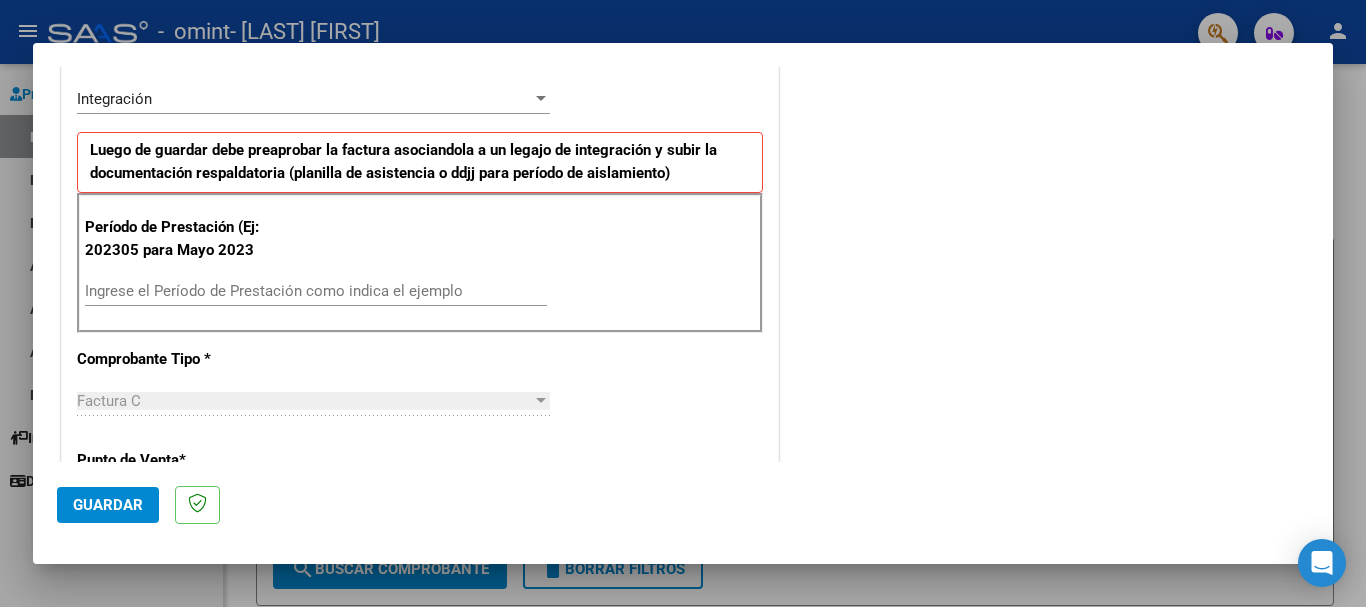 scroll, scrollTop: 446, scrollLeft: 0, axis: vertical 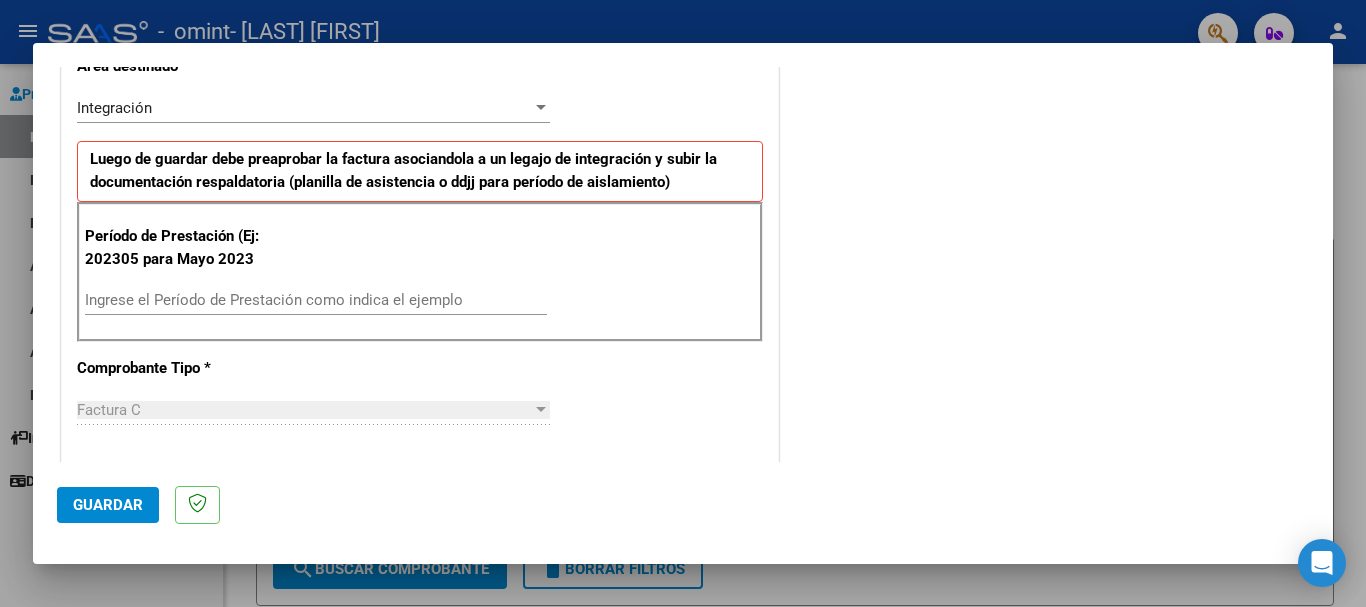 click on "Período de Prestación (Ej: 202305 para Mayo 2023    Ingrese el Período de Prestación como indica el ejemplo" at bounding box center [420, 272] 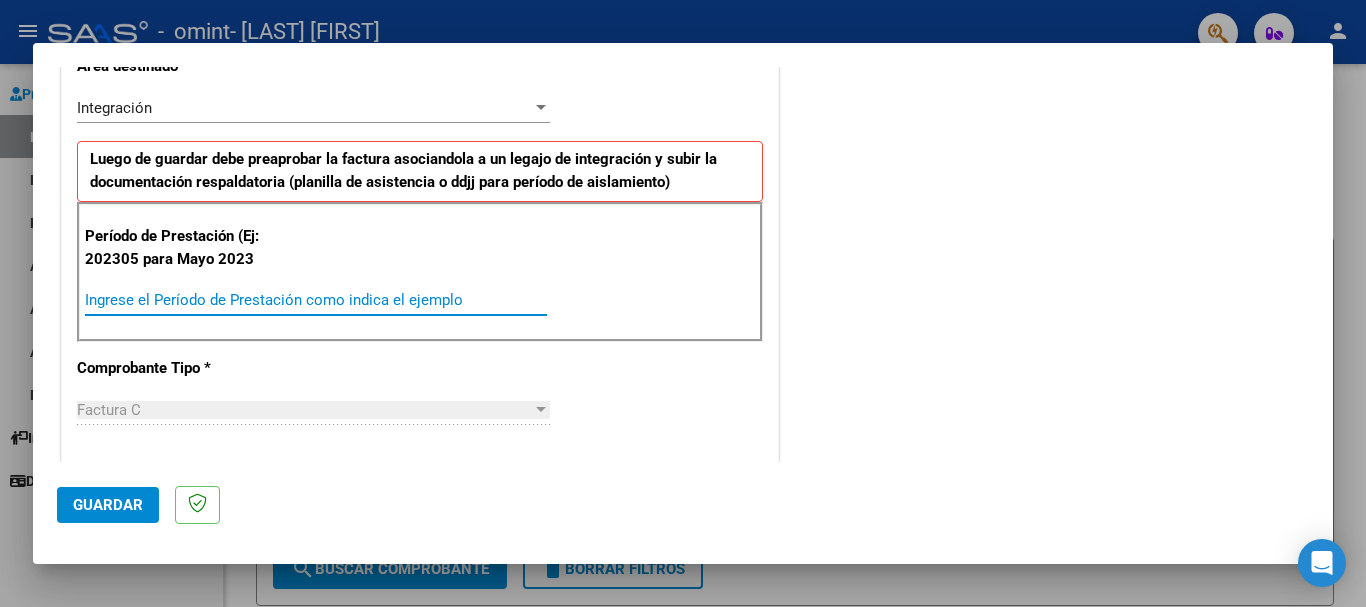 click on "Ingrese el Período de Prestación como indica el ejemplo" at bounding box center (316, 300) 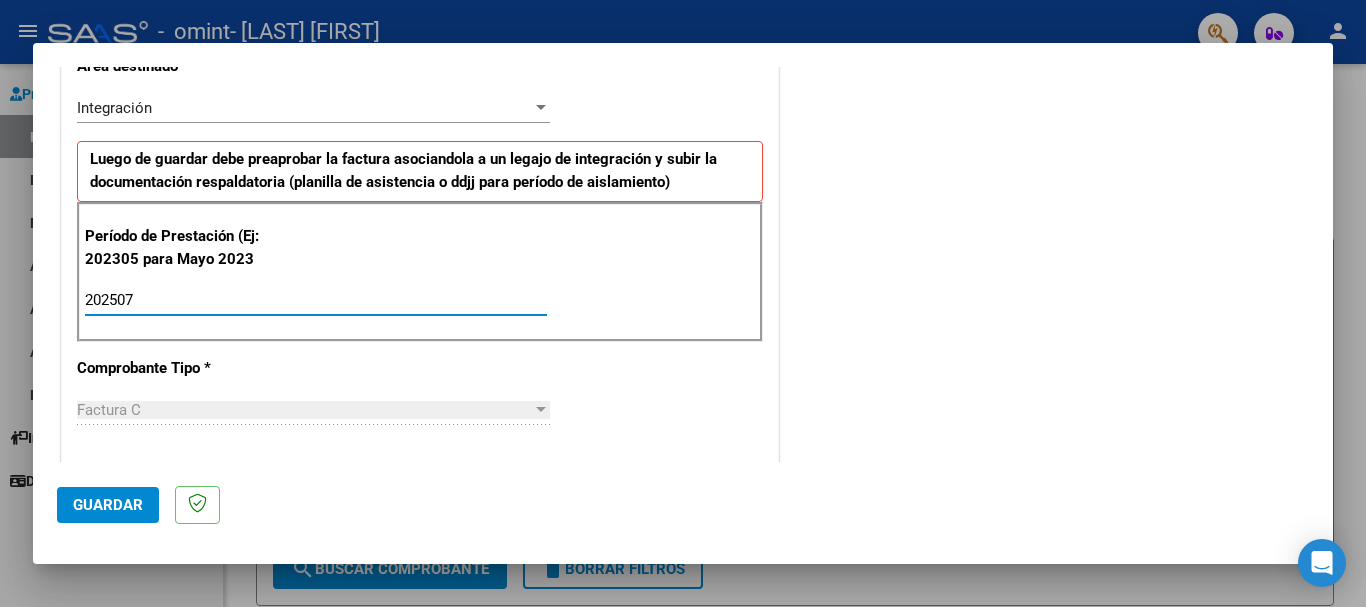type on "202507" 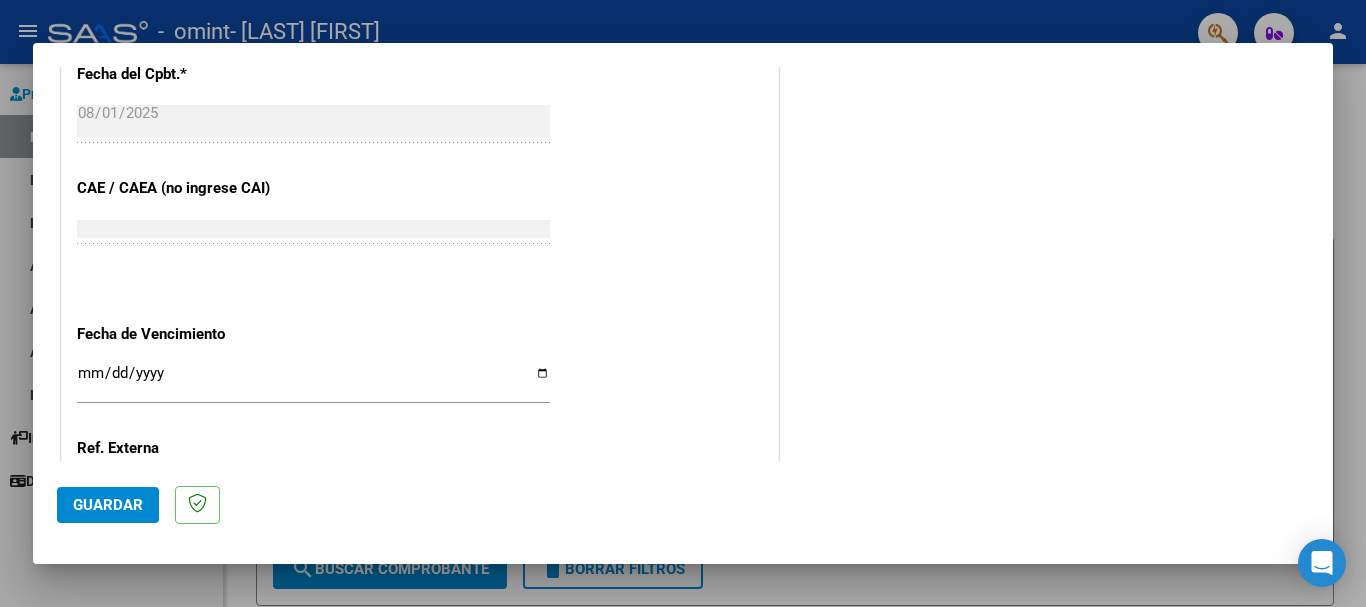 scroll, scrollTop: 1155, scrollLeft: 0, axis: vertical 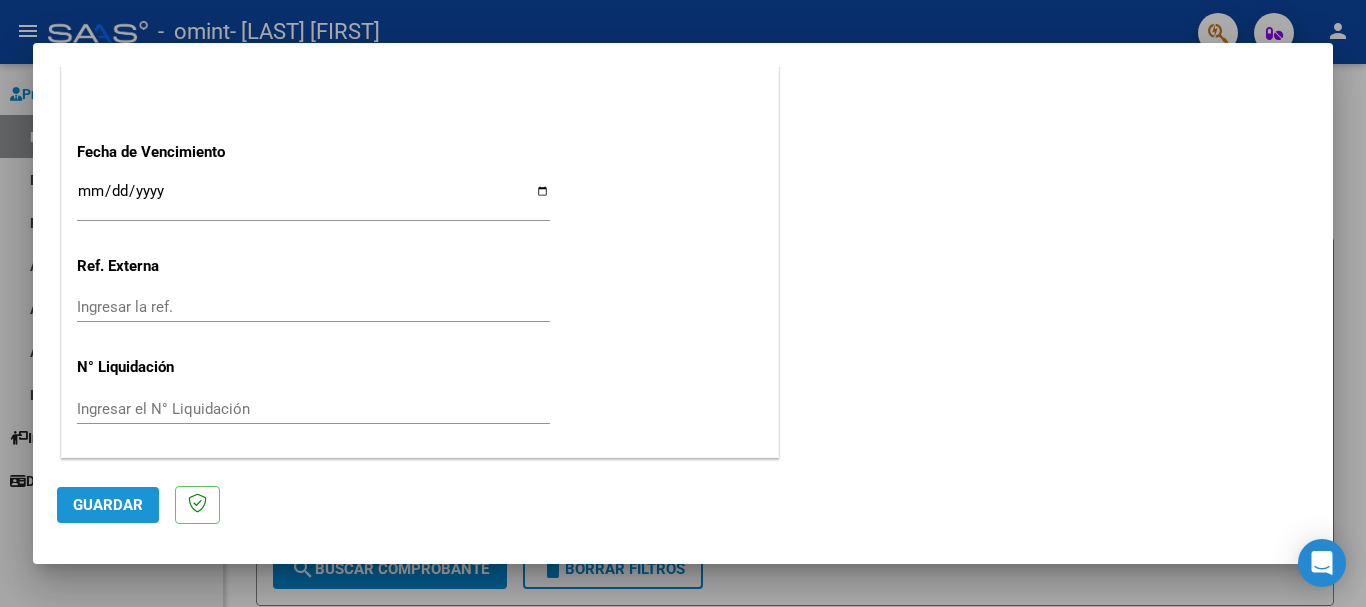 click on "Guardar" 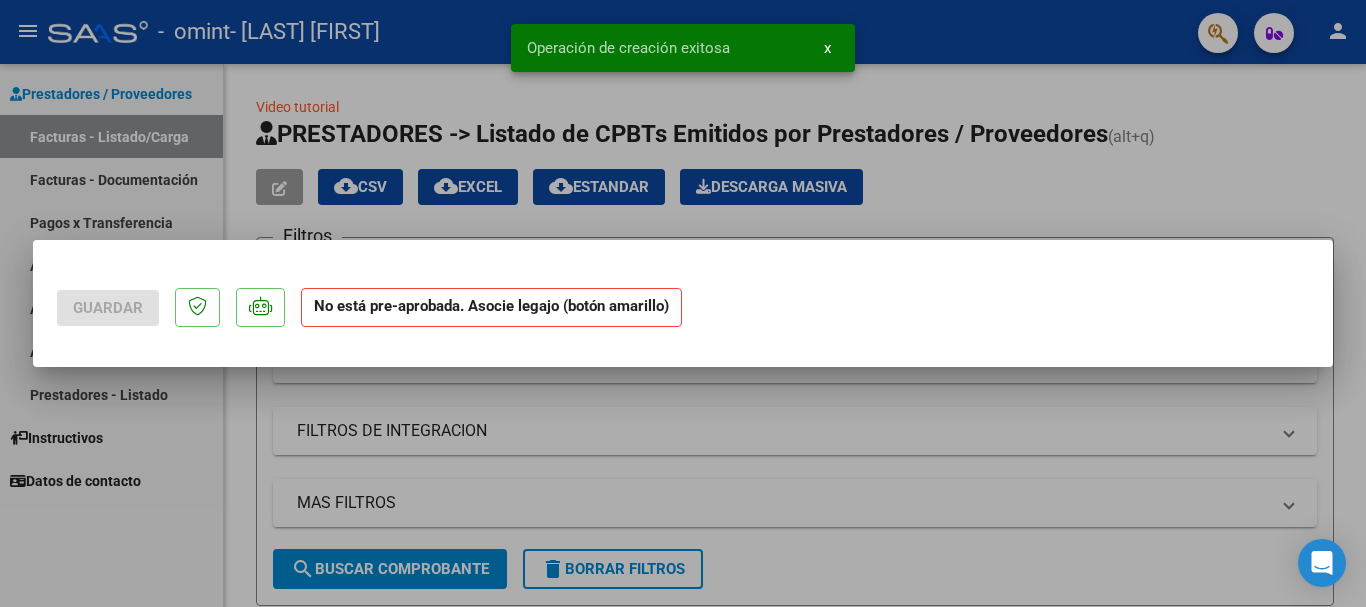 scroll, scrollTop: 0, scrollLeft: 0, axis: both 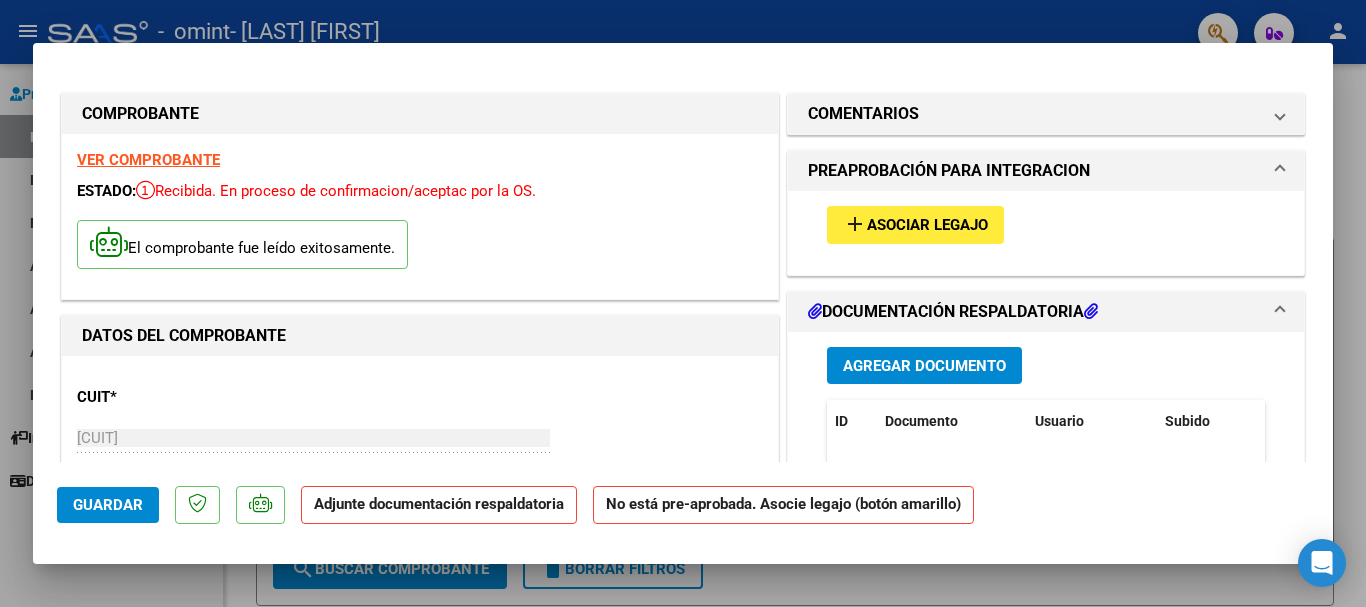 click on "Asociar Legajo" at bounding box center (927, 226) 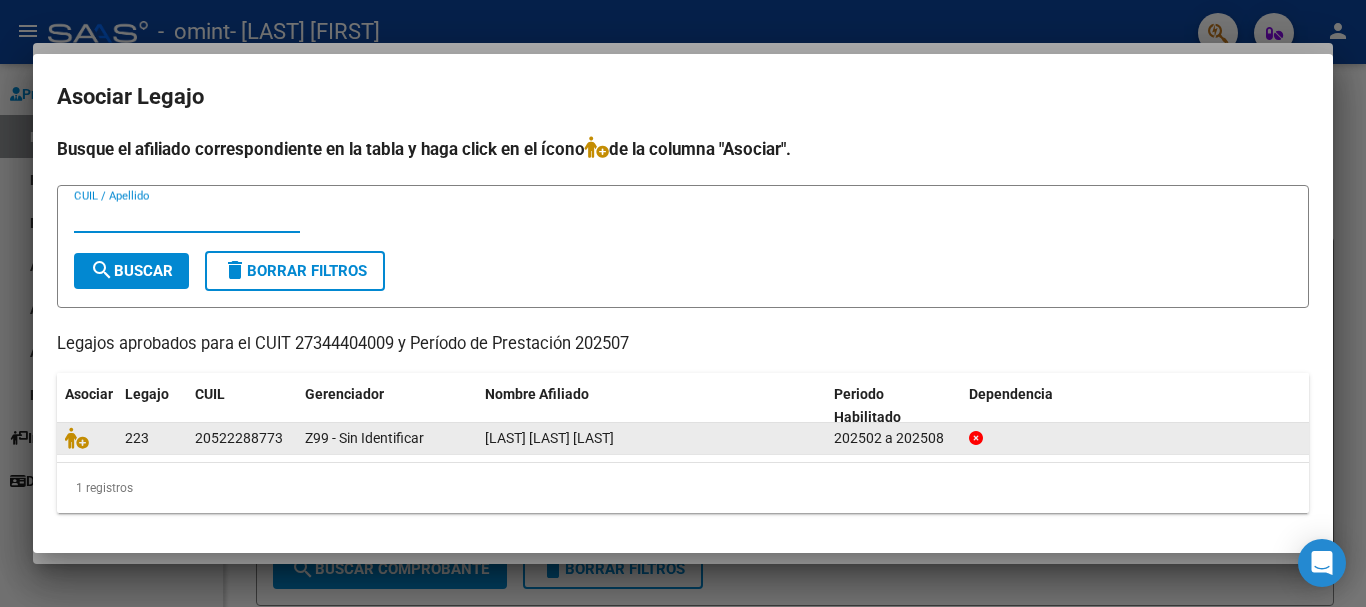click on "[LAST] [LAST] [LAST]" 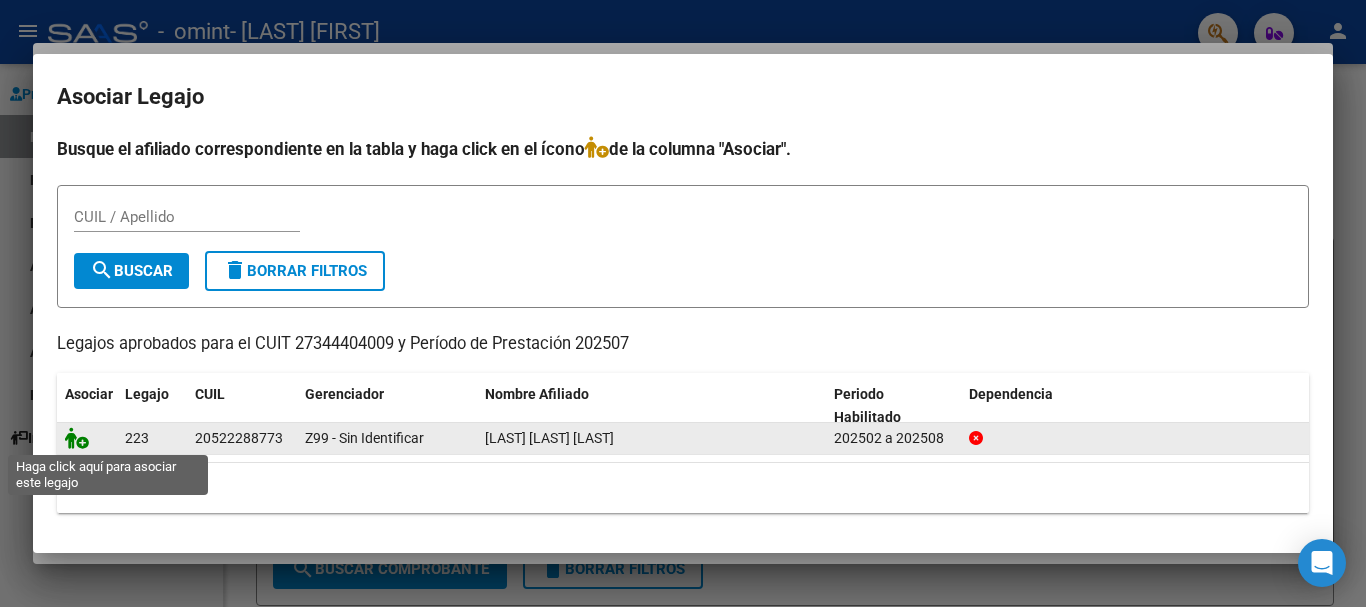 click 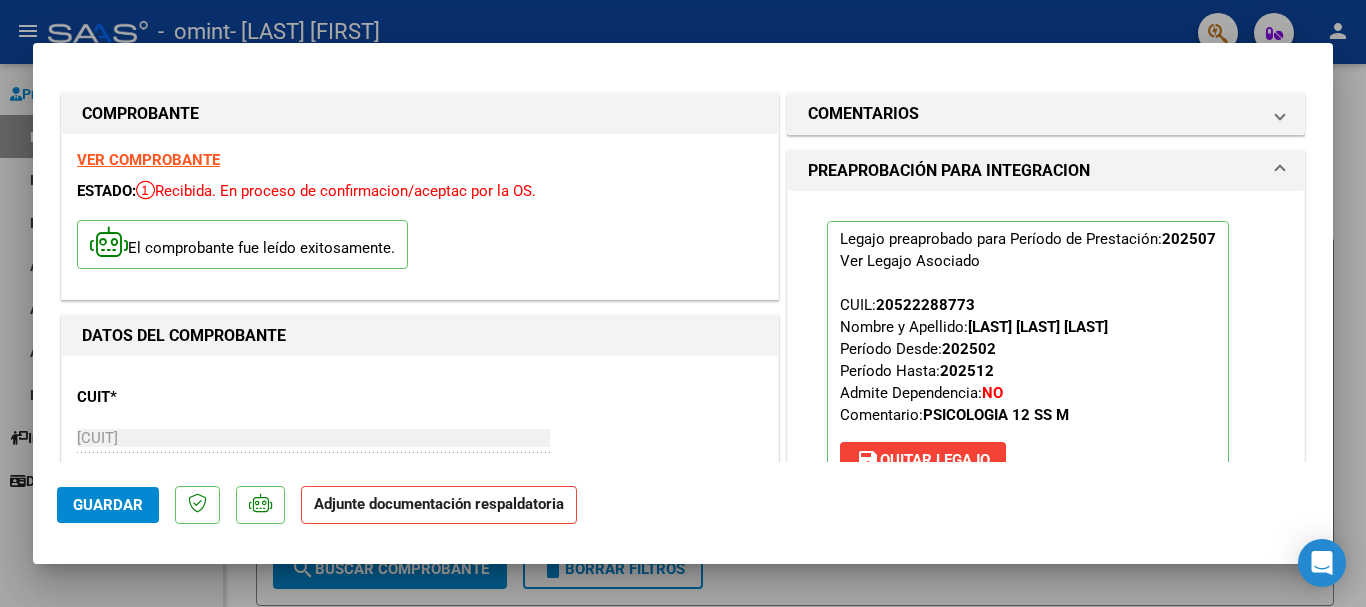 click on "COMPROBANTE VER COMPROBANTE       ESTADO:   Recibida. En proceso de confirmacion/aceptac por la OS.     El comprobante fue leído exitosamente.  DATOS DEL COMPROBANTE CUIT  *   [CUIT] Ingresar CUIT  ANALISIS PRESTADOR  RIBBAUDO [FIRST]  ARCA Padrón  Area destinado * Integración Seleccionar Area Período de Prestación (Ej: 202305 para Mayo 2023    202507 Ingrese el Período de Prestación como indica el ejemplo   Comprobante Tipo * Factura C Seleccionar Tipo Punto de Venta  *   3 Ingresar el Nro.  Número  *   916 Ingresar el Nro.  Monto  *   $ 148.447,32 Ingresar el monto  Fecha del Cpbt.  *   2025-08-01 Ingresar la fecha  CAE / CAEA (no ingrese CAI)    [CAE] Ingresar el CAE o CAEA (no ingrese CAI)  Fecha de Vencimiento    Ingresar la fecha  Ref. Externa    Ingresar la ref.  N° Liquidación    Ingresar el N° Liquidación  COMENTARIOS Comentarios del Prestador / Gerenciador:  202507  CUIL:  ID" at bounding box center [683, 264] 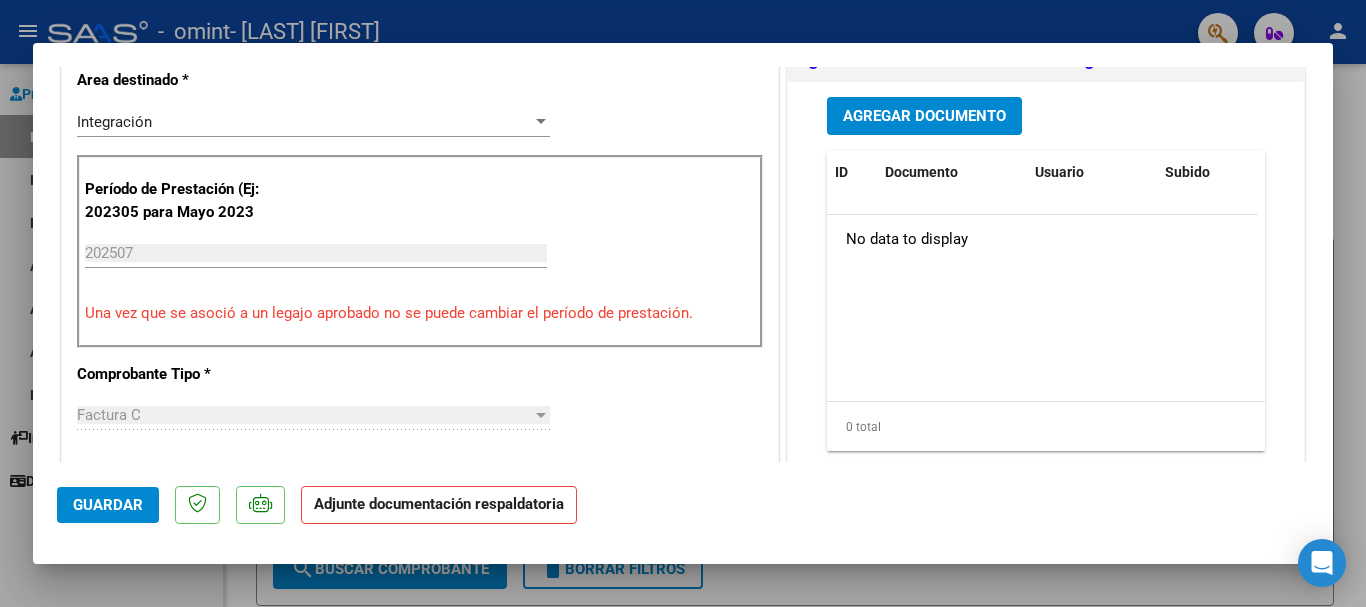 scroll, scrollTop: 503, scrollLeft: 0, axis: vertical 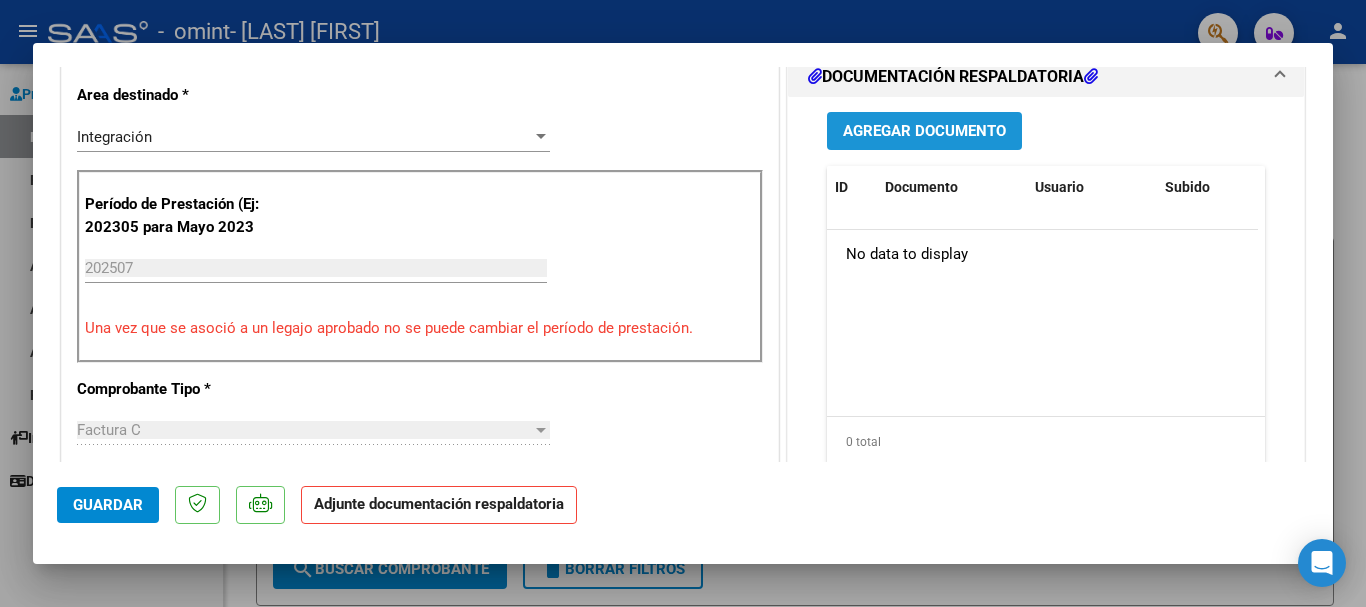 click on "Agregar Documento" at bounding box center [924, 132] 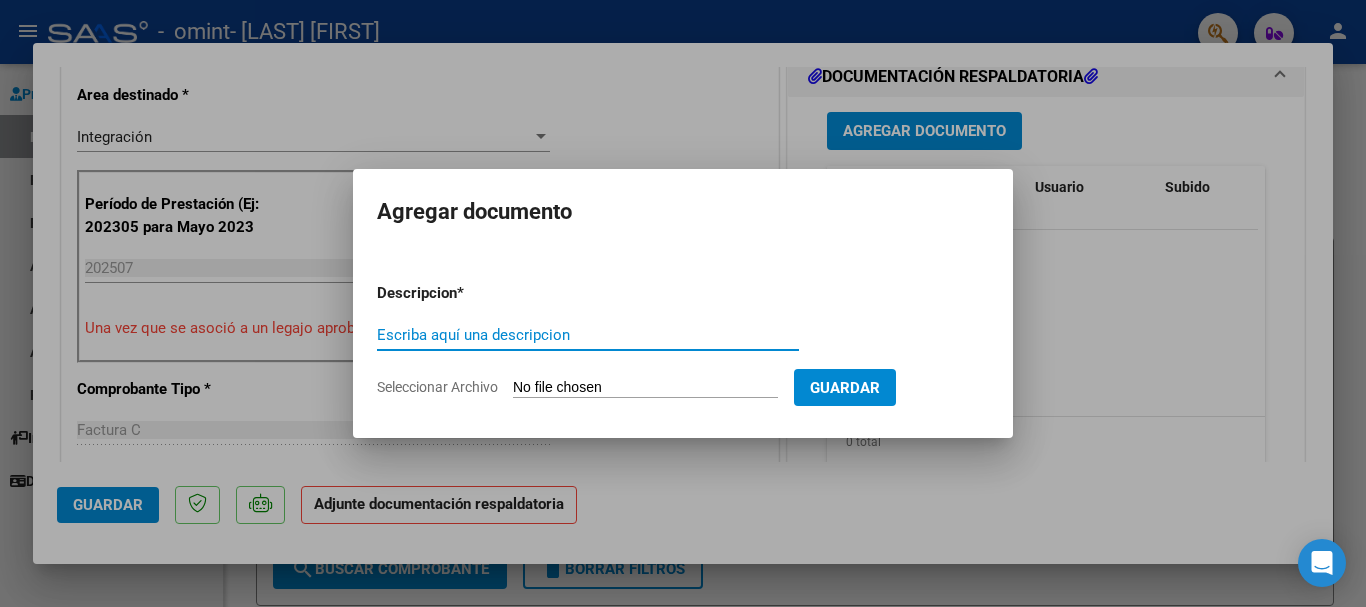 click on "Escriba aquí una descripcion" at bounding box center (588, 335) 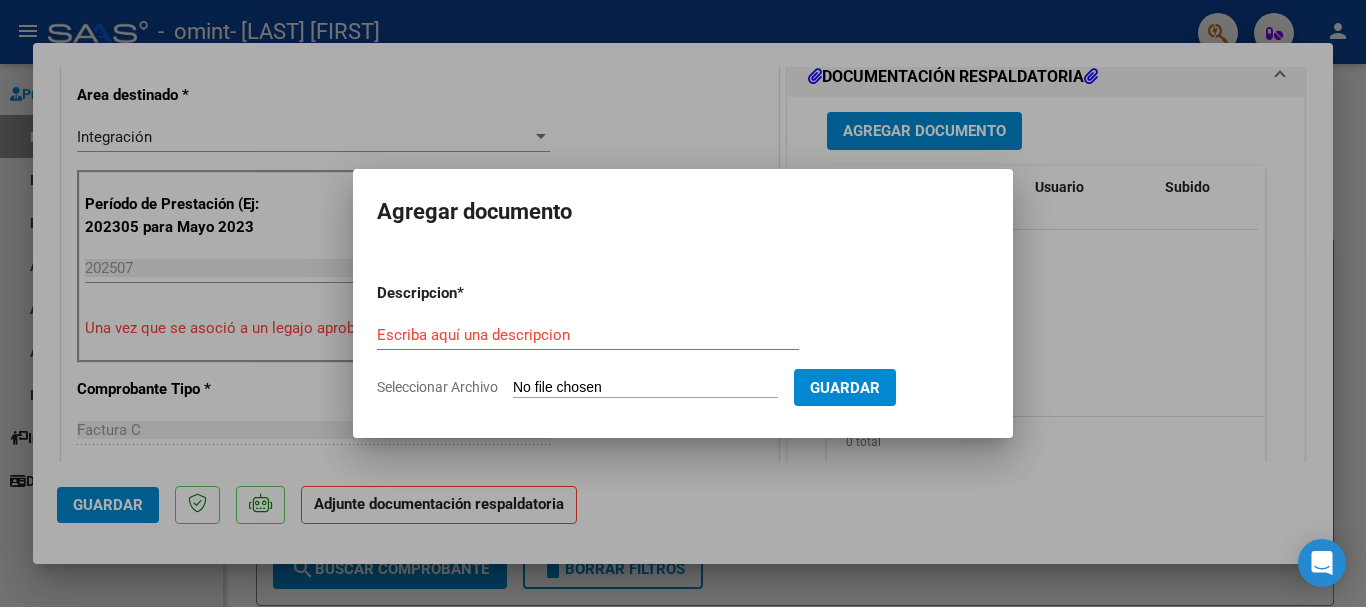 click on "Descripcion  *   Escriba aquí una descripcion  Seleccionar Archivo Guardar" at bounding box center [683, 340] 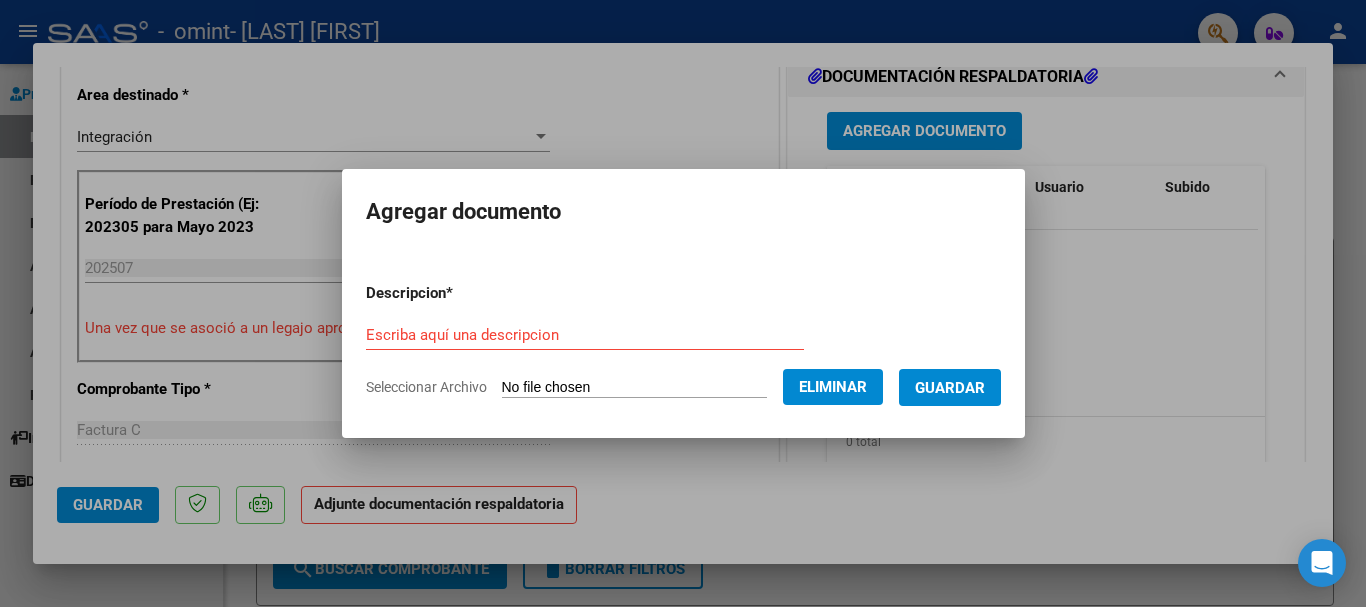 click on "Escriba aquí una descripcion" at bounding box center (585, 335) 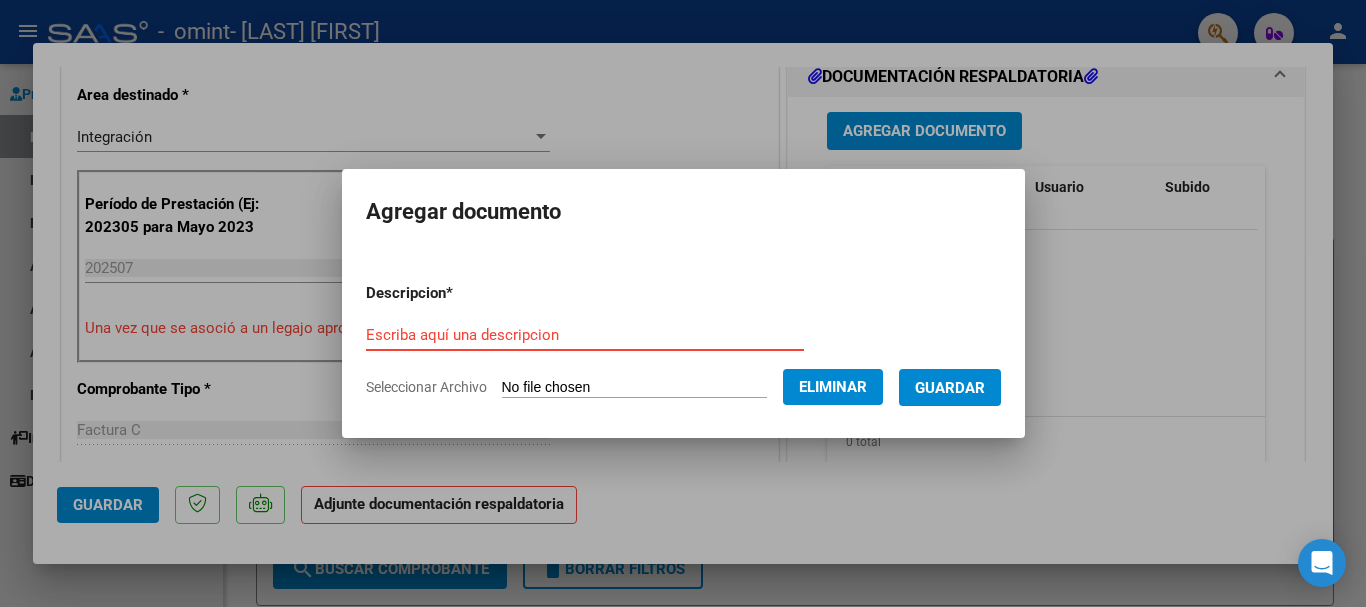click on "Escriba aquí una descripcion" at bounding box center [585, 335] 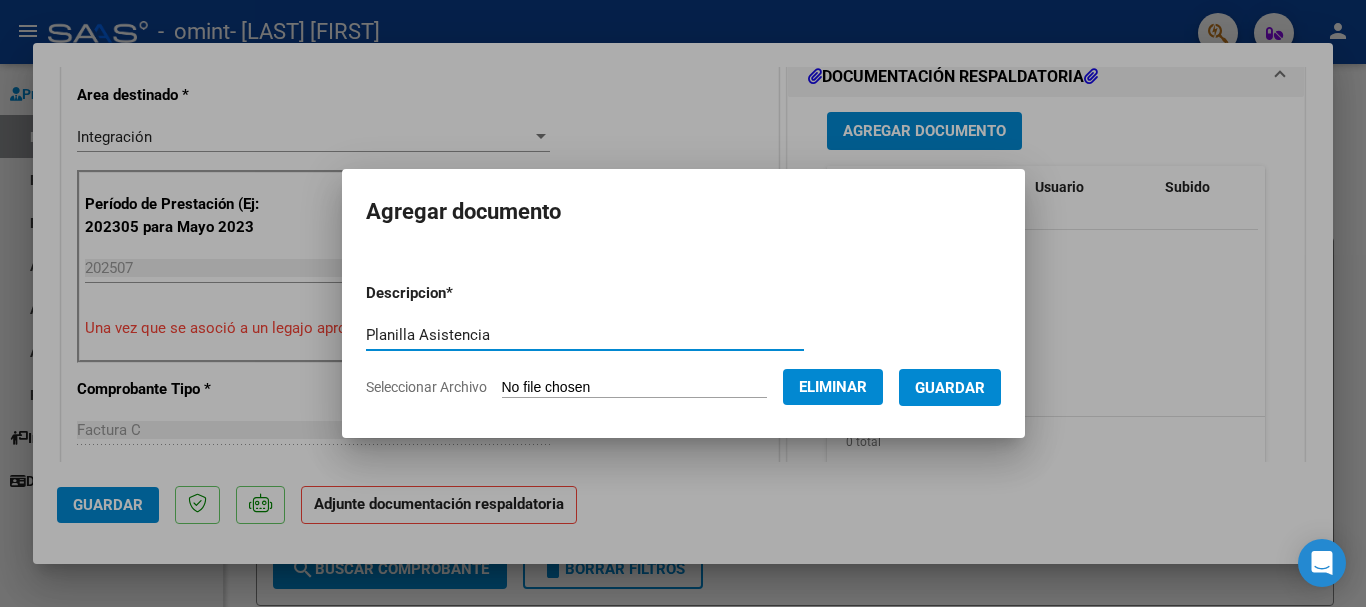 type on "Planilla Asistencia" 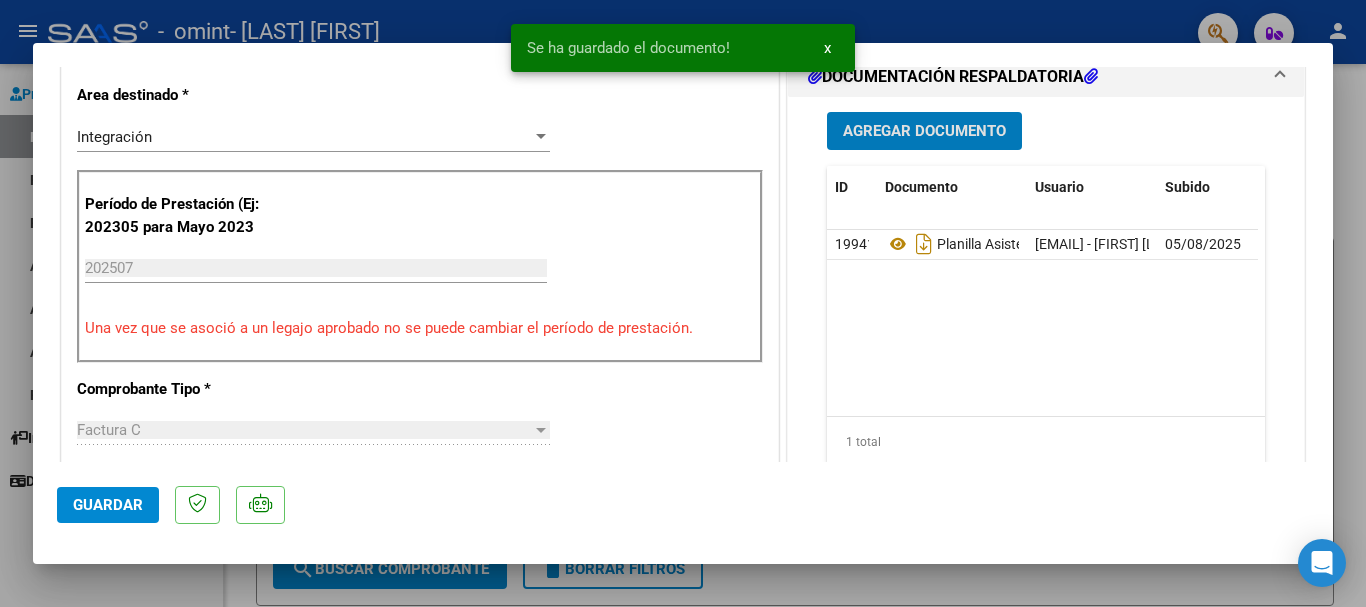 click on "Agregar Documento" at bounding box center (924, 132) 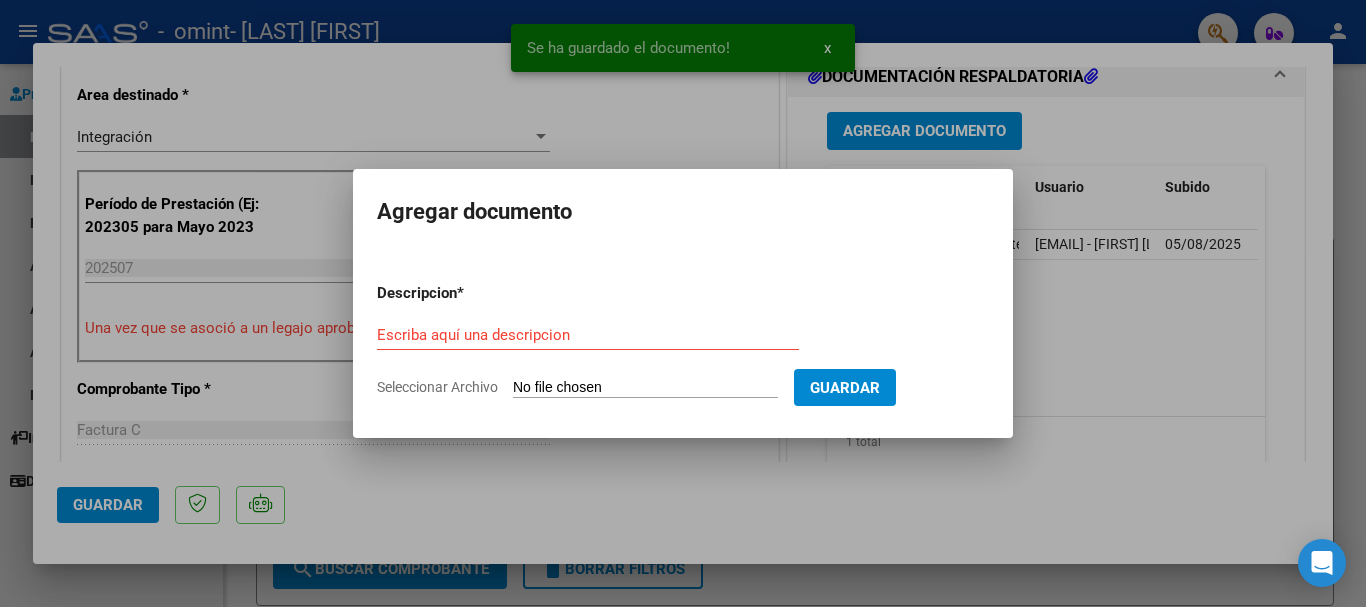 click on "Seleccionar Archivo" at bounding box center (645, 388) 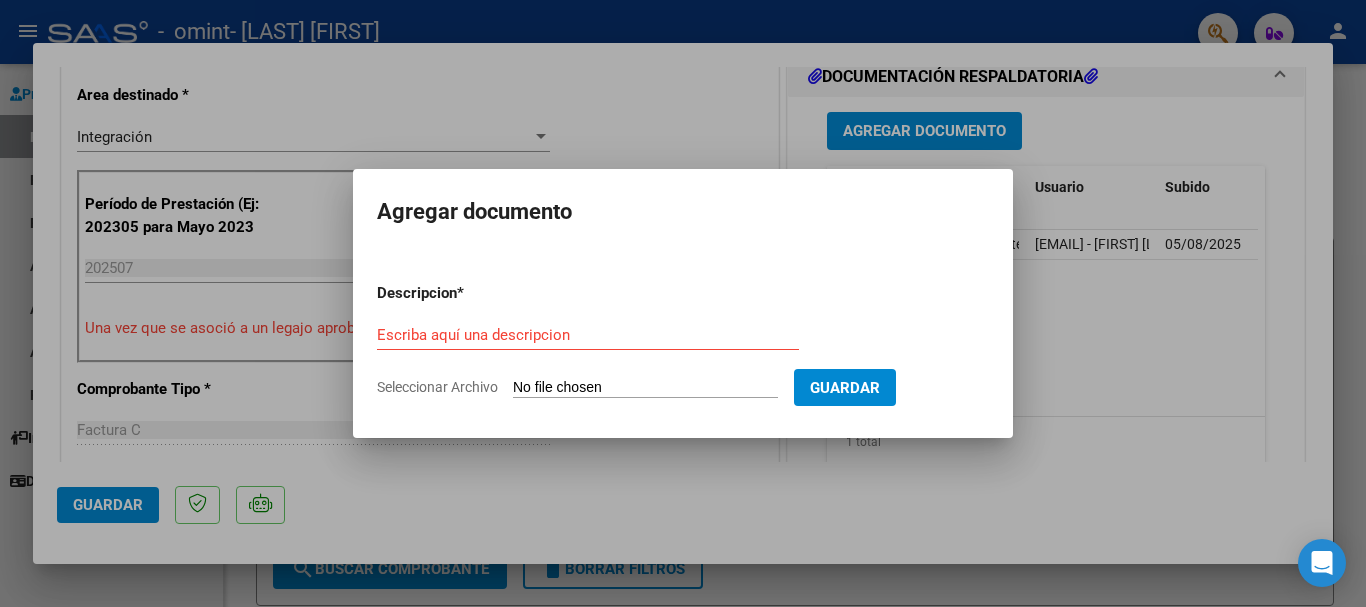 type on "C:\fakepath\Informe Evolutivo de Psicología 2025 - [LAST] [LAST].pdf" 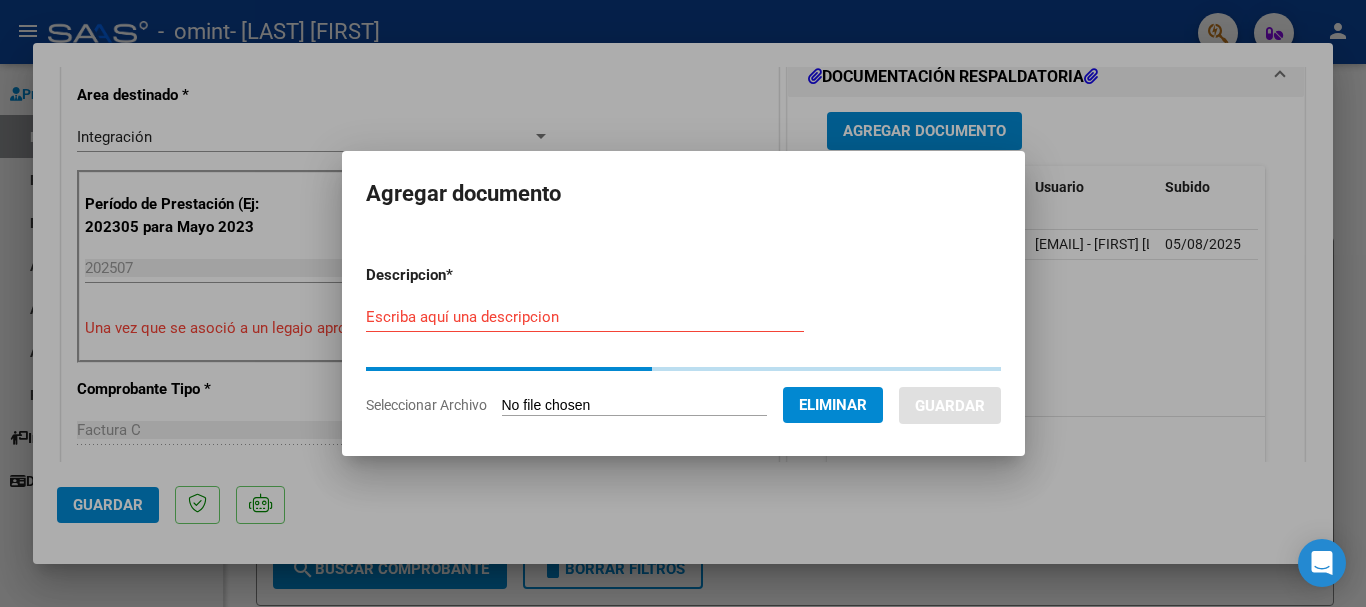 click on "Descripcion  *   Escriba aquí una descripcion  Seleccionar Archivo Eliminar Guardar" at bounding box center (683, 340) 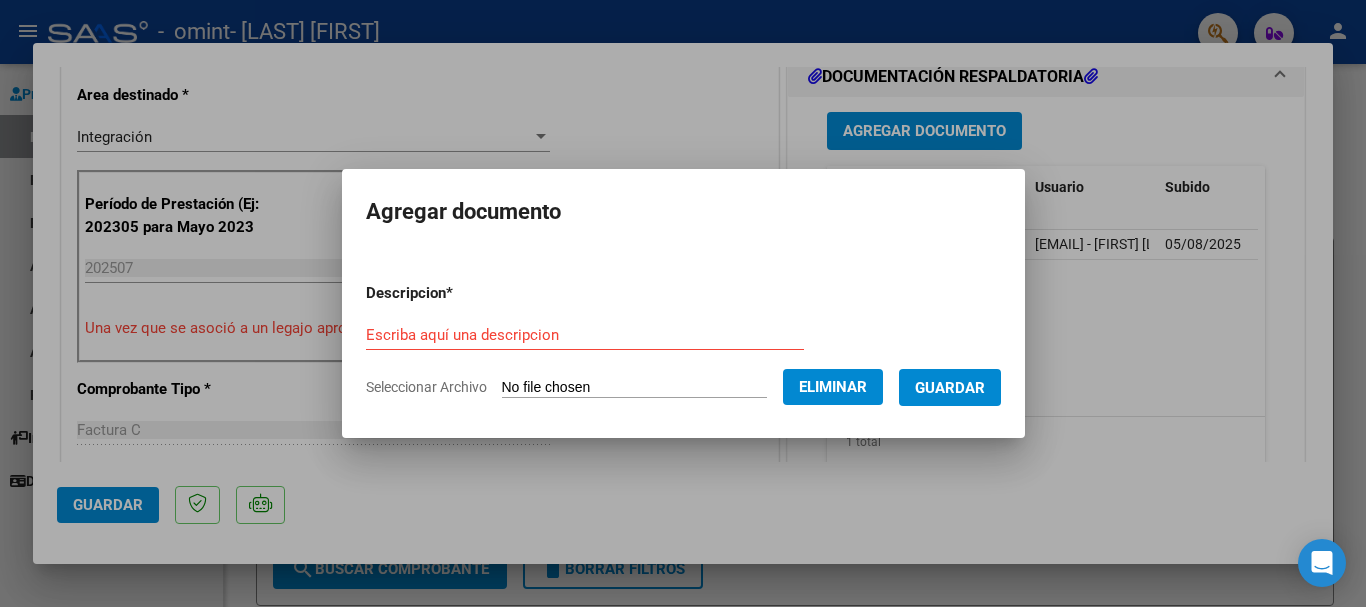 click on "Escriba aquí una descripcion" at bounding box center (585, 335) 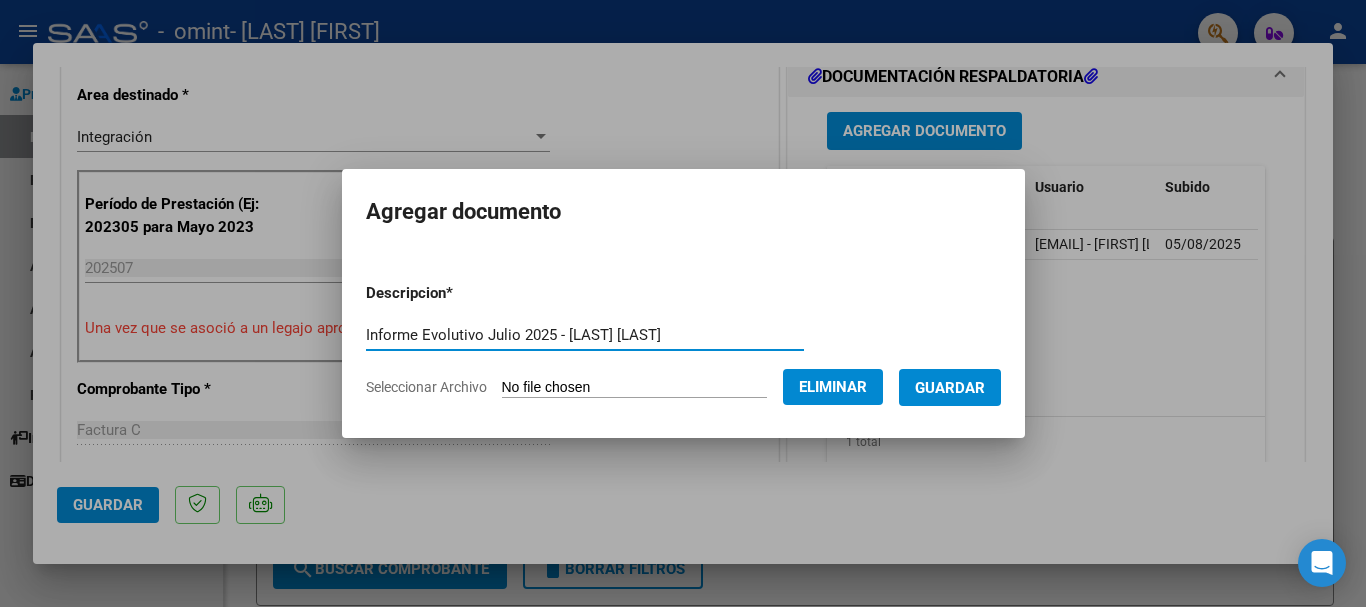 click on "Informe Evolutivo Julio 2025 - [LAST] [LAST]" at bounding box center [585, 335] 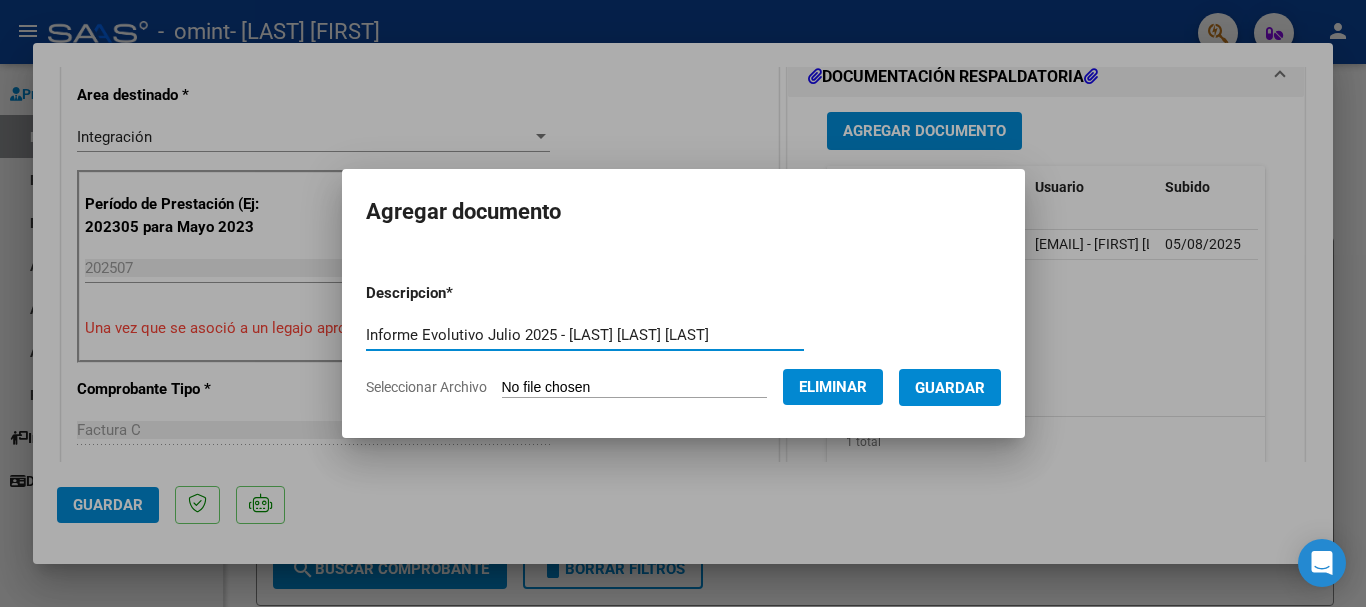 type on "Informe Evolutivo Julio 2025 - [LAST] [LAST] [LAST]" 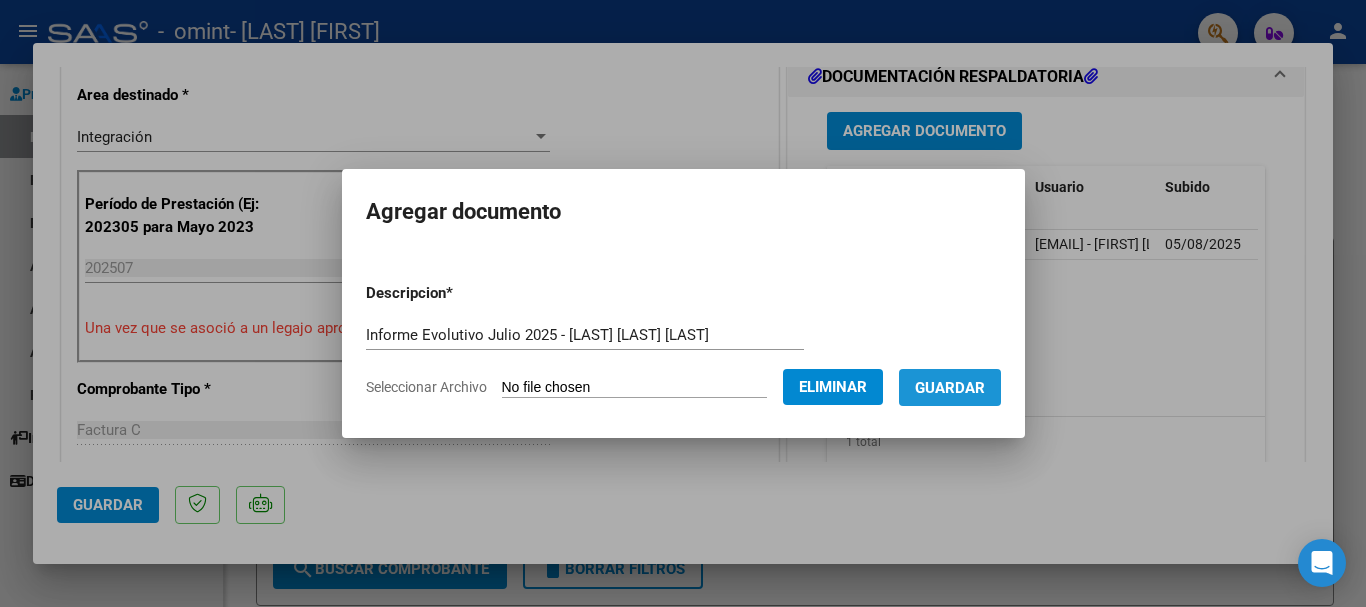 click on "Guardar" at bounding box center (950, 388) 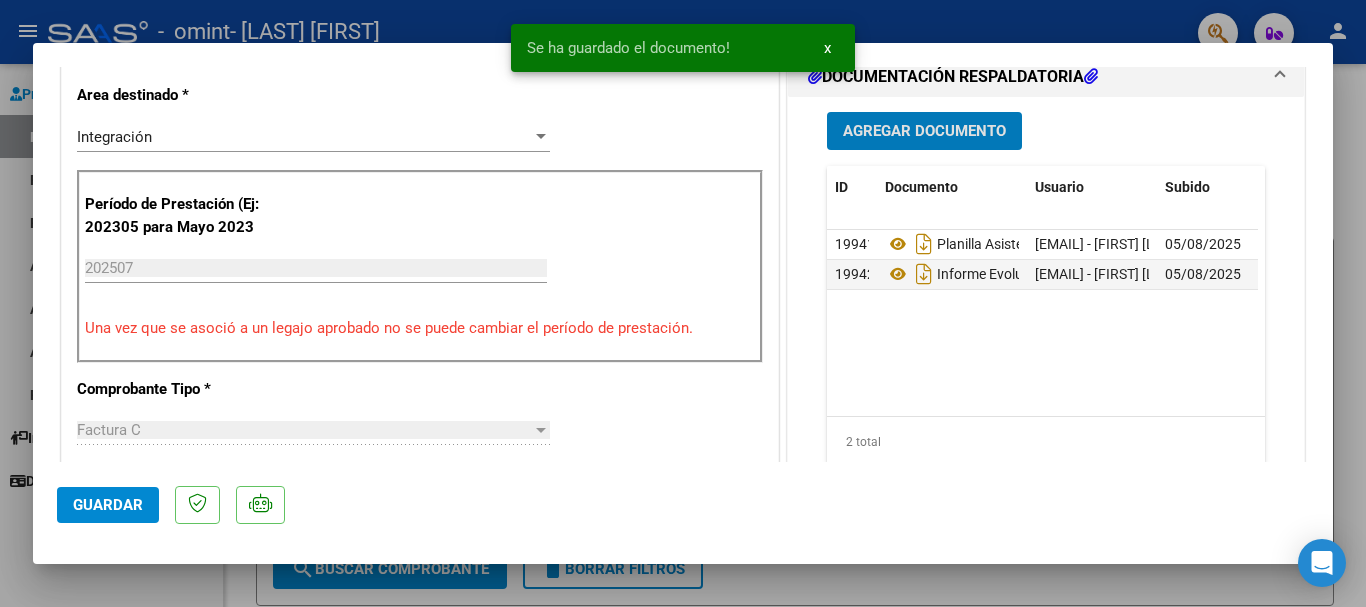 click on "Agregar Documento ID Documento Usuario Subido Acción 19941  Planilla Asistencia   [EMAIL] -   [FIRST] [LAST]   05/08/2025  19942  Informe Evolutivo Julio 2025 - [LAST] [LAST] [LAST]   [EMAIL] -   [FIRST] [LAST]   05/08/2025   2 total   1" at bounding box center (1046, 304) 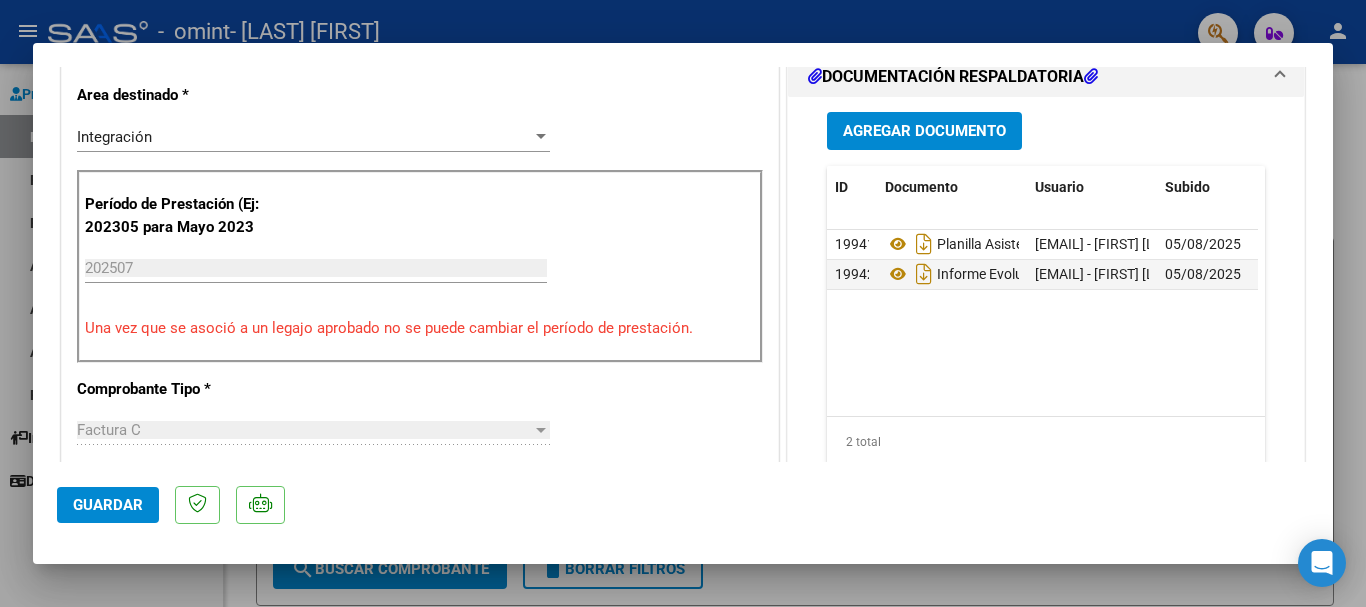 scroll, scrollTop: 838, scrollLeft: 0, axis: vertical 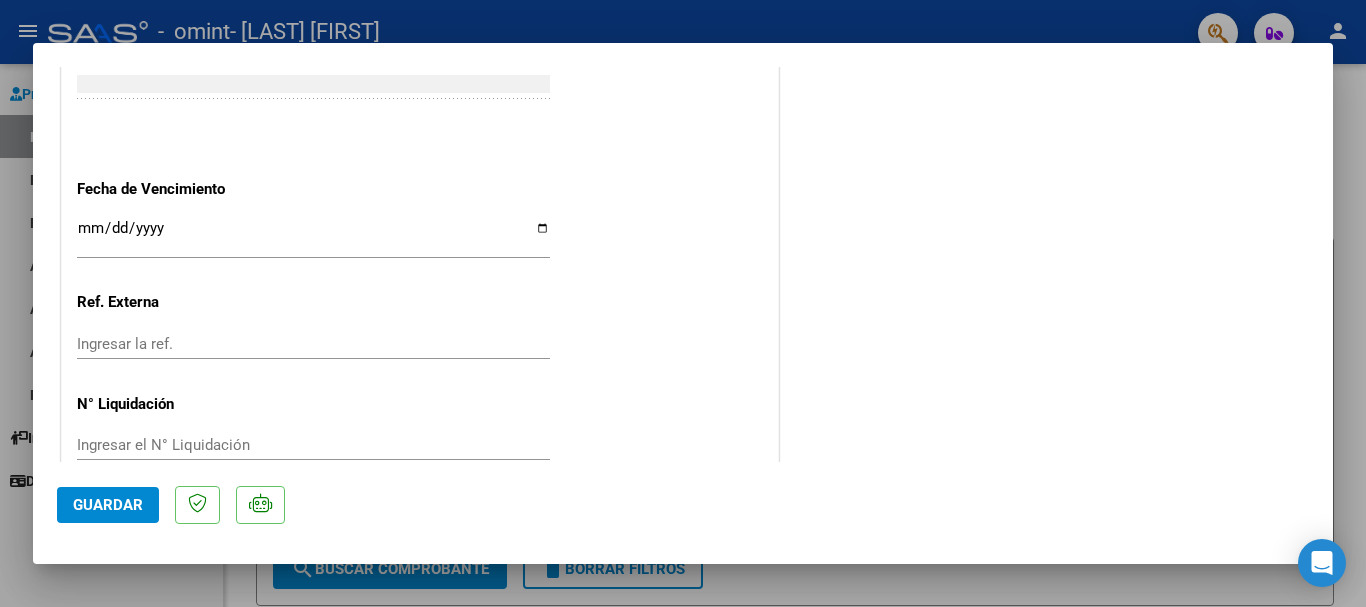 click on "COMENTARIOS Comentarios del Prestador / Gerenciador:  PREAPROBACIÓN PARA INTEGRACION  Legajo preaprobado para Período de Prestación:  202507 Ver Legajo Asociado  CUIL:  [CUIL]  Nombre y Apellido:  [LAST] [LAST] [LAST]  Período Desde:  202502  Período Hasta:  202512  Admite Dependencia:   NO  Comentario:  PSICOLOGIA 12 SS M save  Quitar Legajo   DOCUMENTACIÓN RESPALDATORIA  Agregar Documento ID Documento Usuario Subido Acción 19941  Planilla Asistencia   [EMAIL] -   [FIRST] [LAST]   05/08/2025  19942  Informe Evolutivo Julio 2025 - [LAST] [LAST] [LAST]   [EMAIL] -   [FIRST] [LAST]   05/08/2025   2 total   1" at bounding box center (1046, -385) 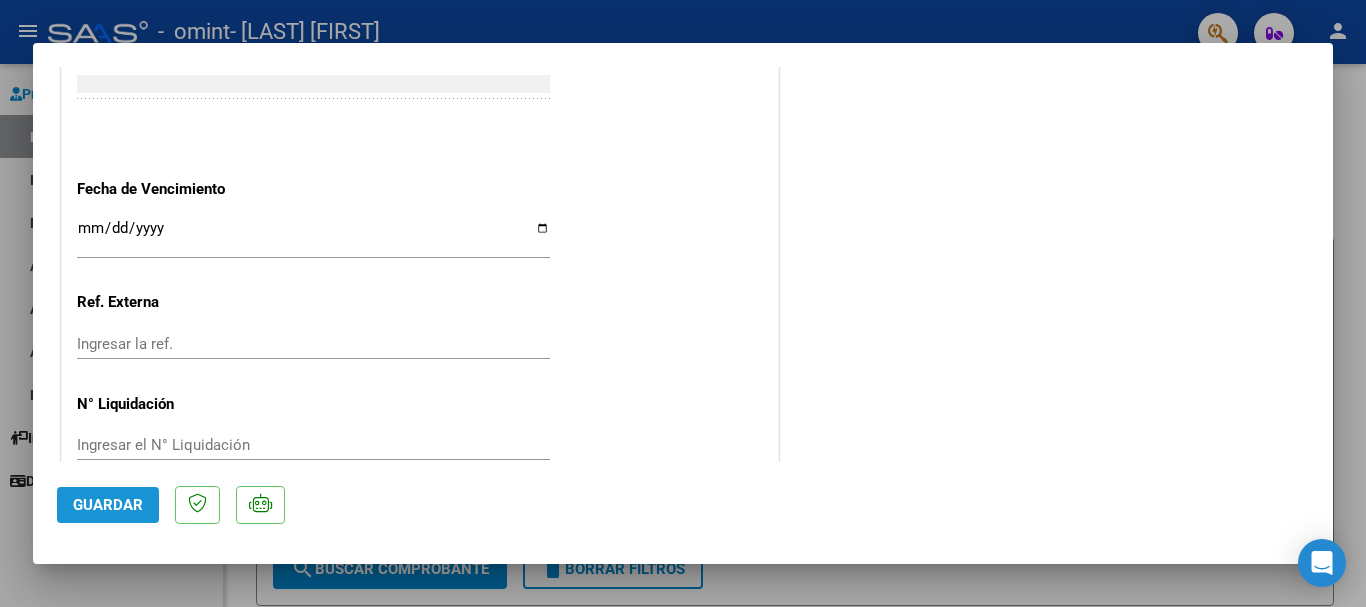 click on "Guardar" 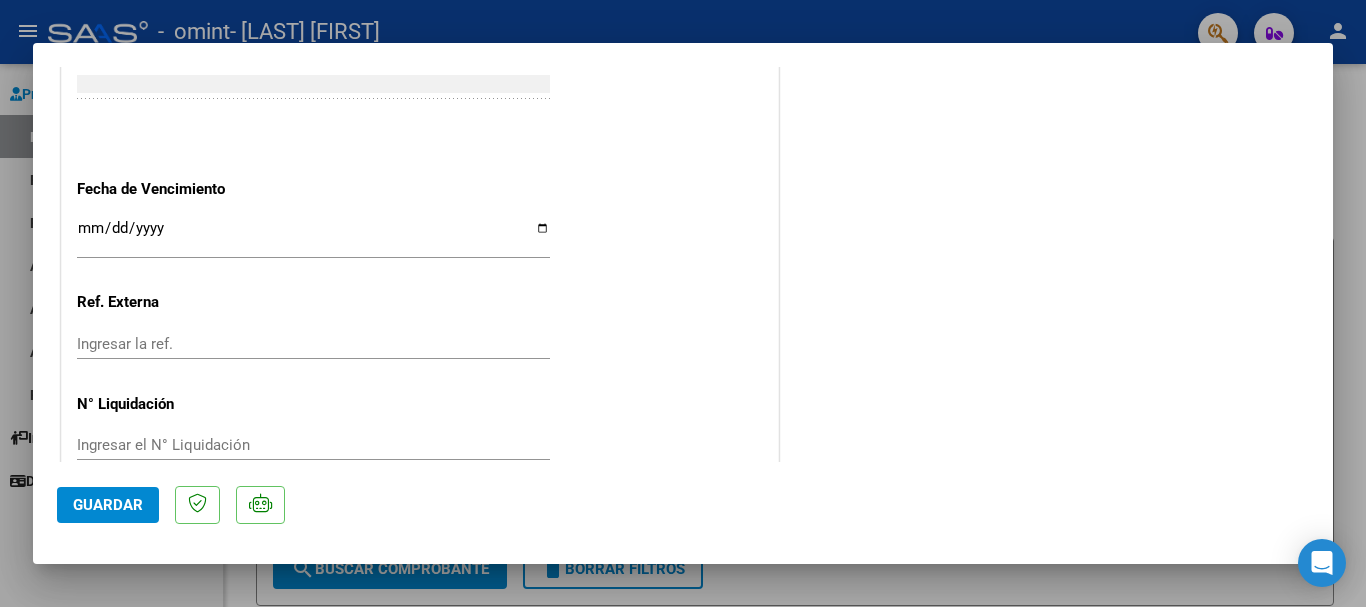 click at bounding box center (683, 303) 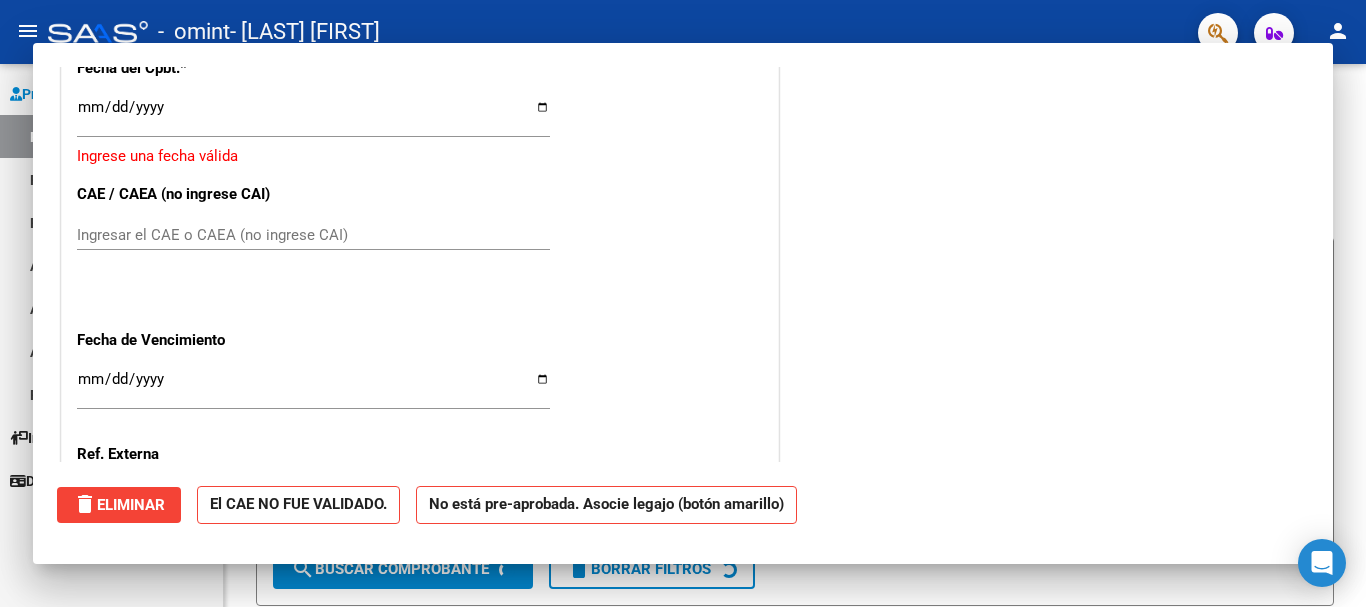 scroll, scrollTop: 0, scrollLeft: 0, axis: both 